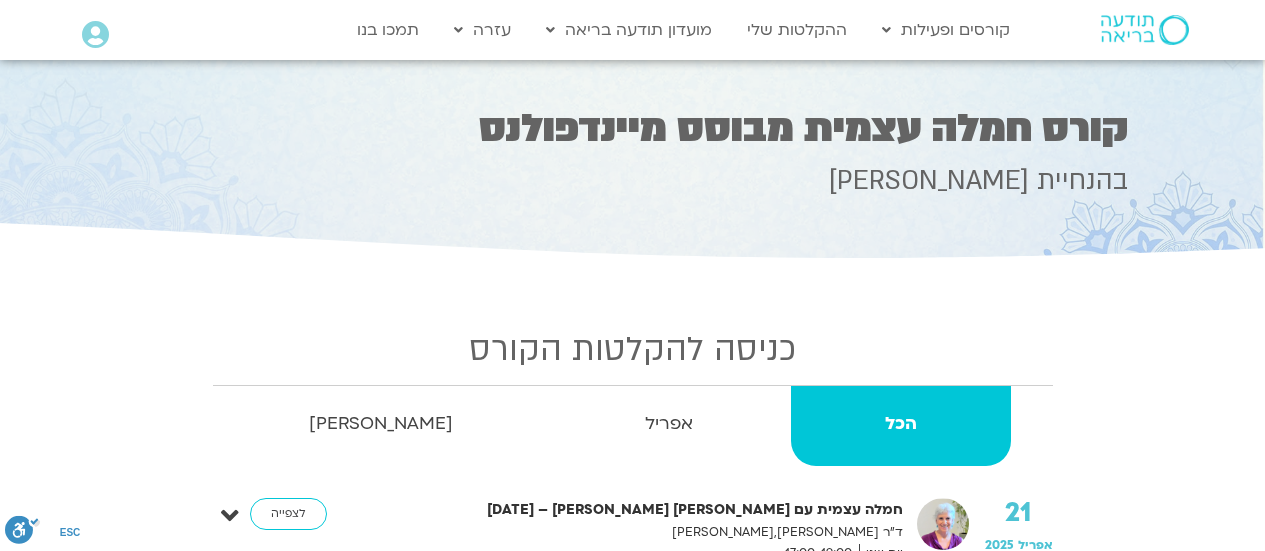 scroll, scrollTop: 0, scrollLeft: 0, axis: both 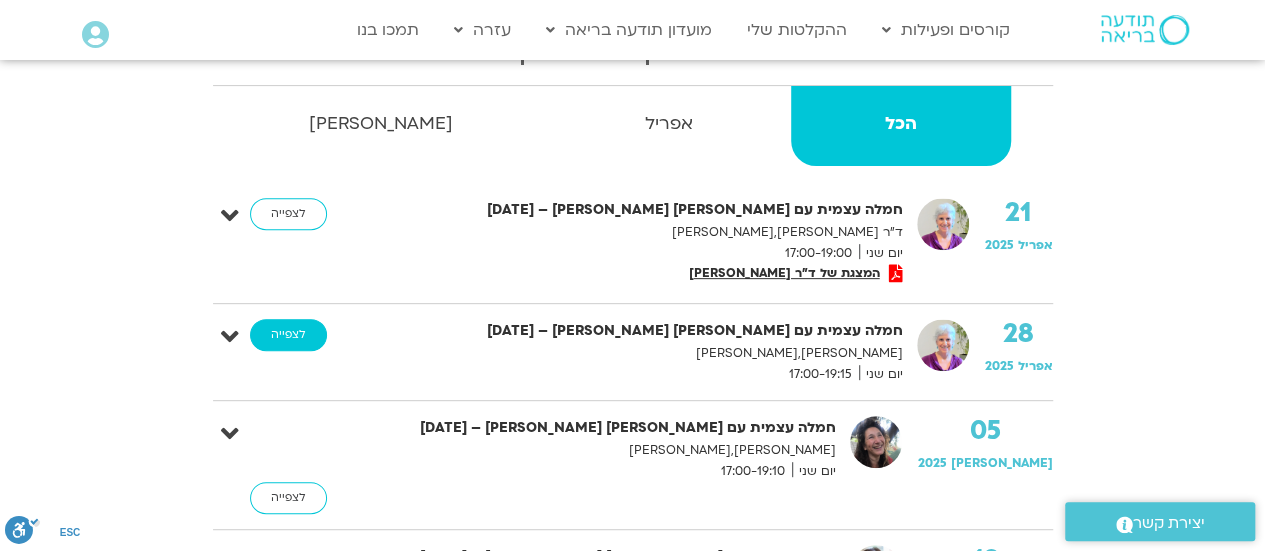 click on "לצפייה" at bounding box center [288, 335] 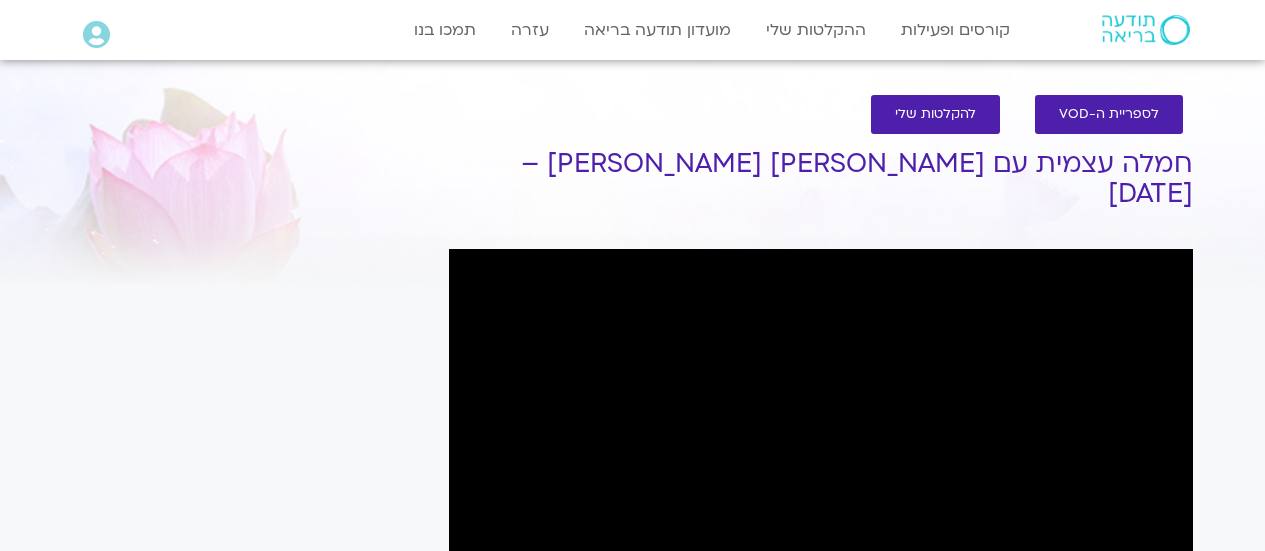 scroll, scrollTop: 0, scrollLeft: 0, axis: both 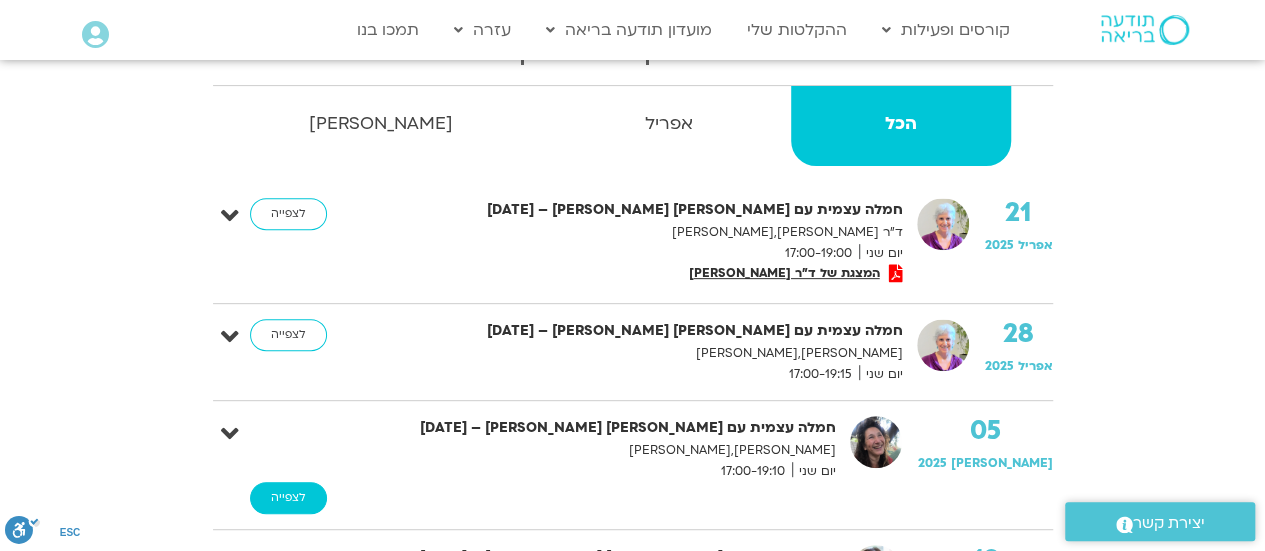 click on "לצפייה" at bounding box center (288, 498) 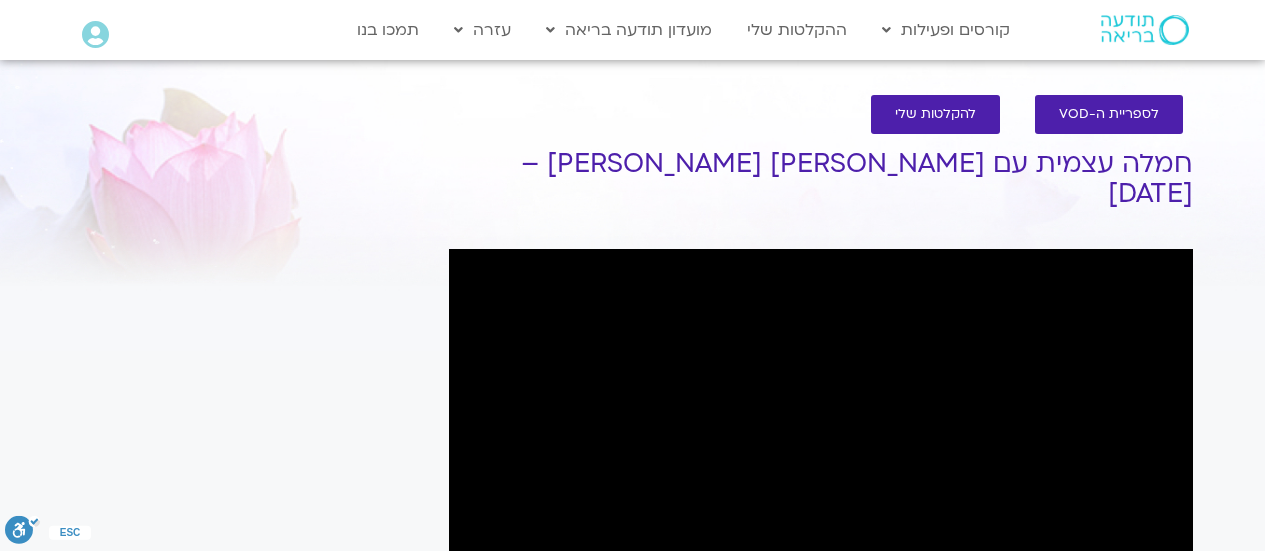 scroll, scrollTop: 0, scrollLeft: 0, axis: both 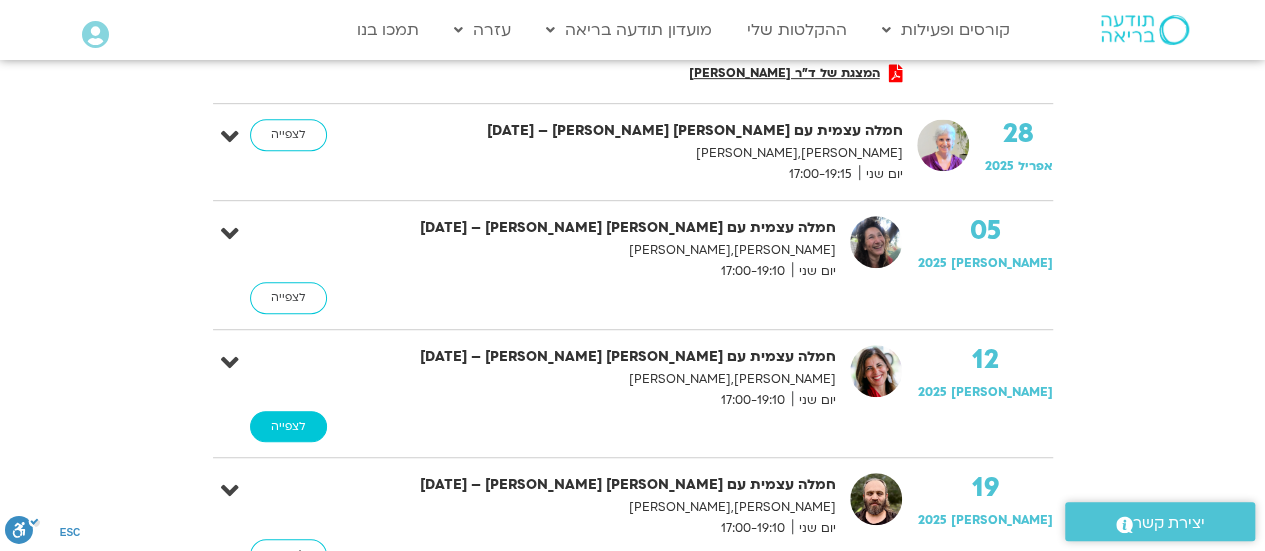 click on "לצפייה" at bounding box center (288, 427) 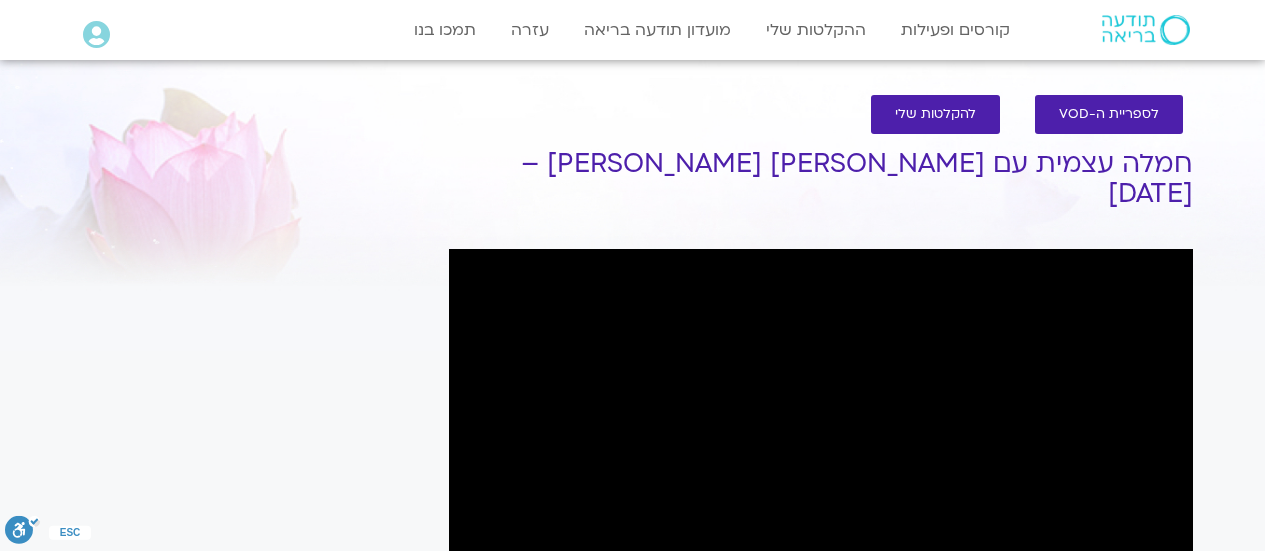 scroll, scrollTop: 0, scrollLeft: 0, axis: both 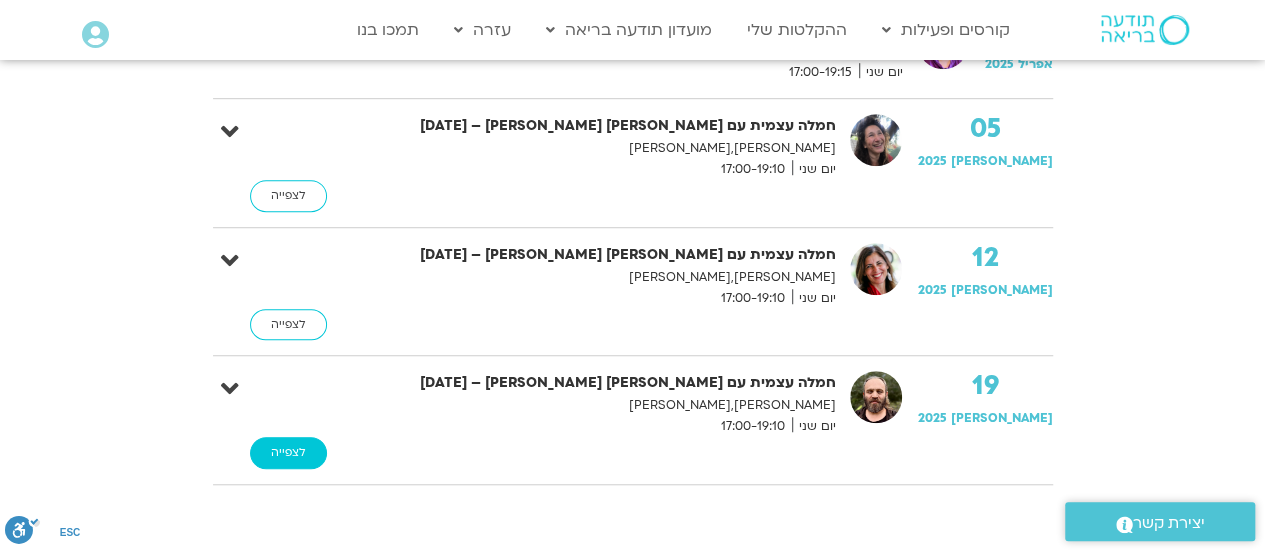 click on "לצפייה" at bounding box center (288, 453) 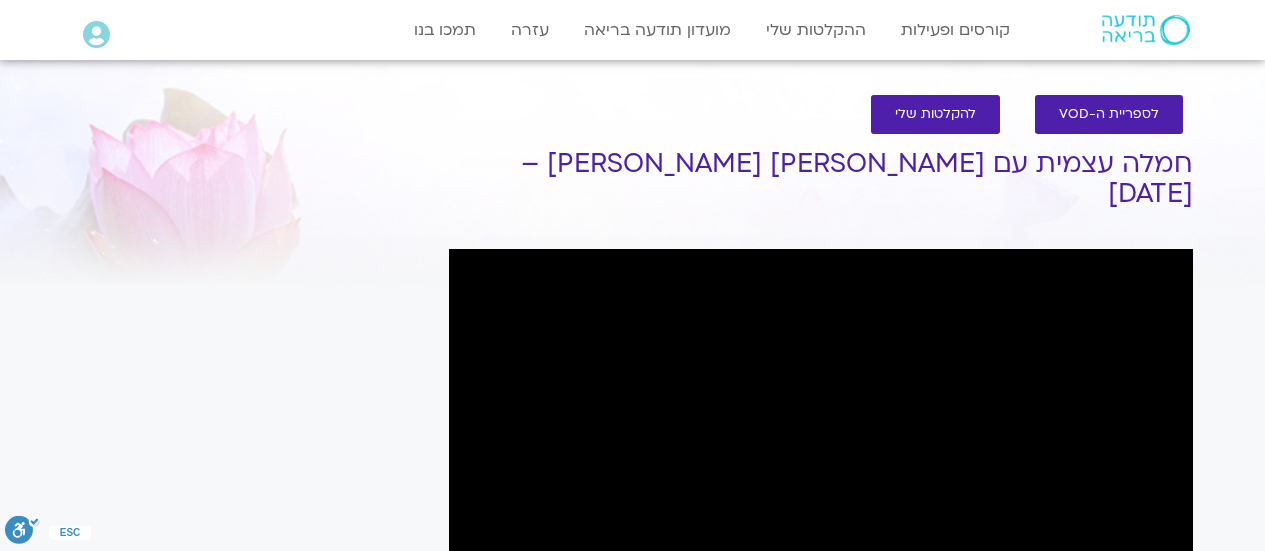 scroll, scrollTop: 0, scrollLeft: 0, axis: both 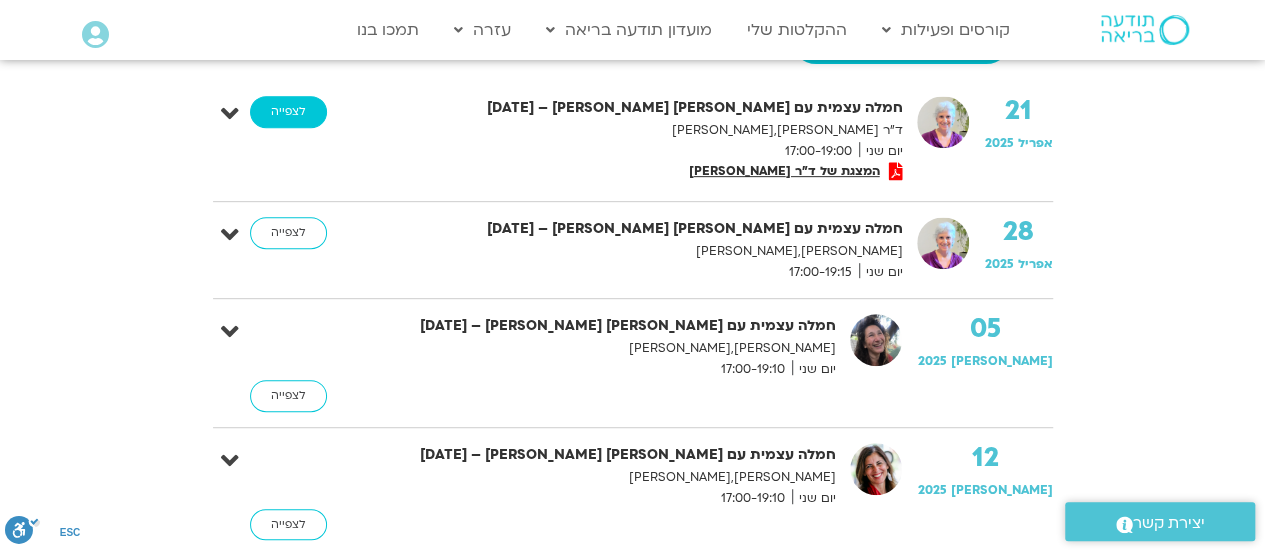 click on "לצפייה" at bounding box center [288, 112] 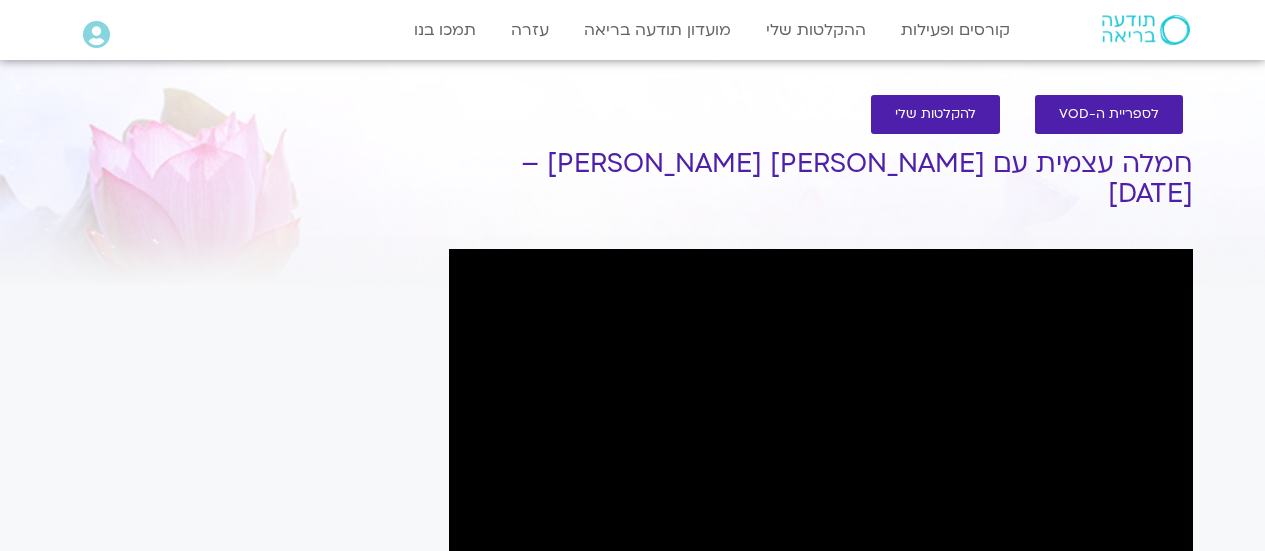 scroll, scrollTop: 0, scrollLeft: 0, axis: both 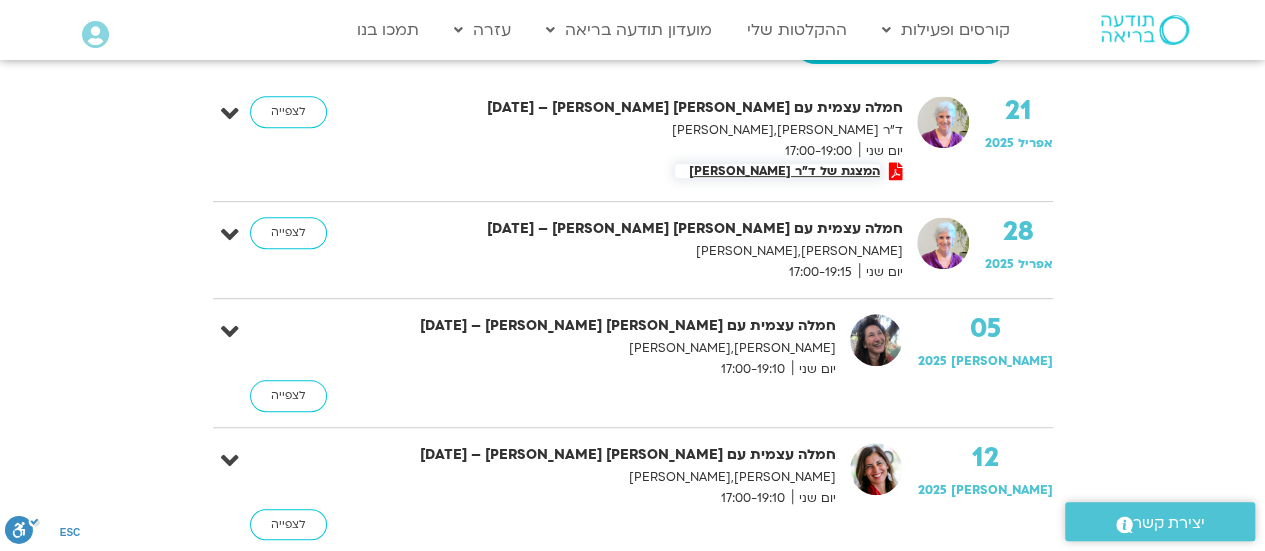 click on "המצגת של ד"ר [PERSON_NAME]" at bounding box center (781, 171) 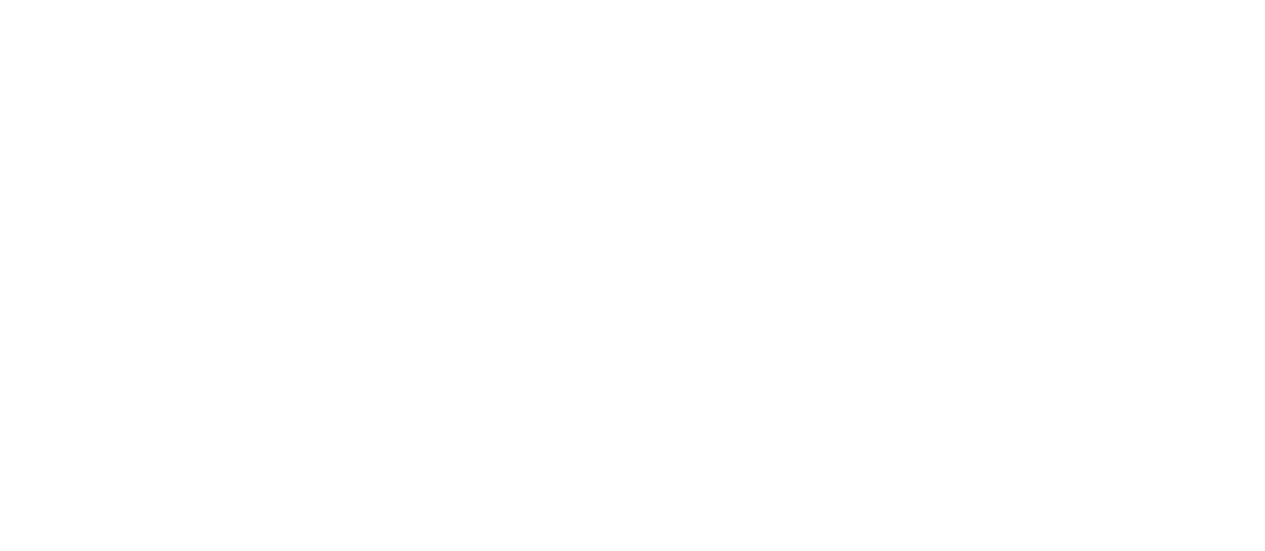 scroll, scrollTop: 402, scrollLeft: 0, axis: vertical 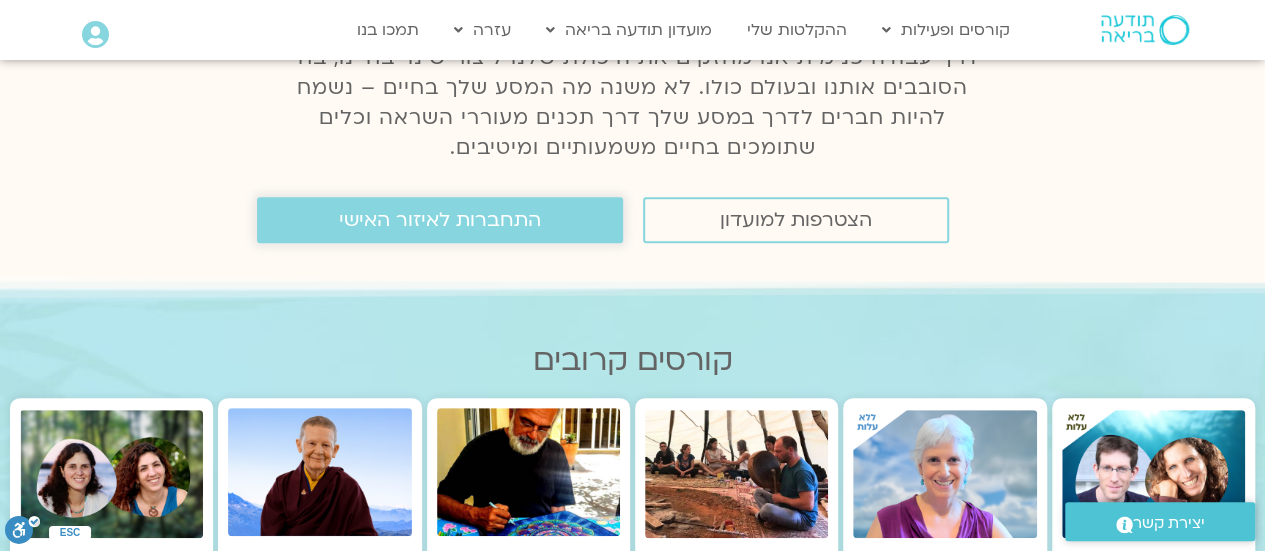 click on "התחברות לאיזור האישי" at bounding box center [440, 220] 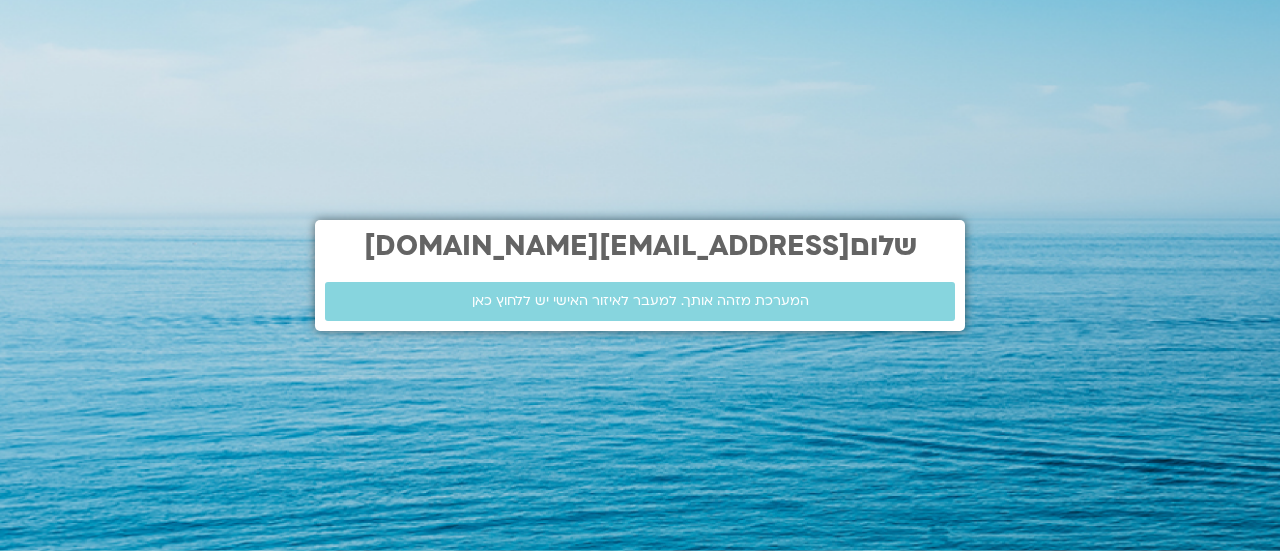 scroll, scrollTop: 0, scrollLeft: 0, axis: both 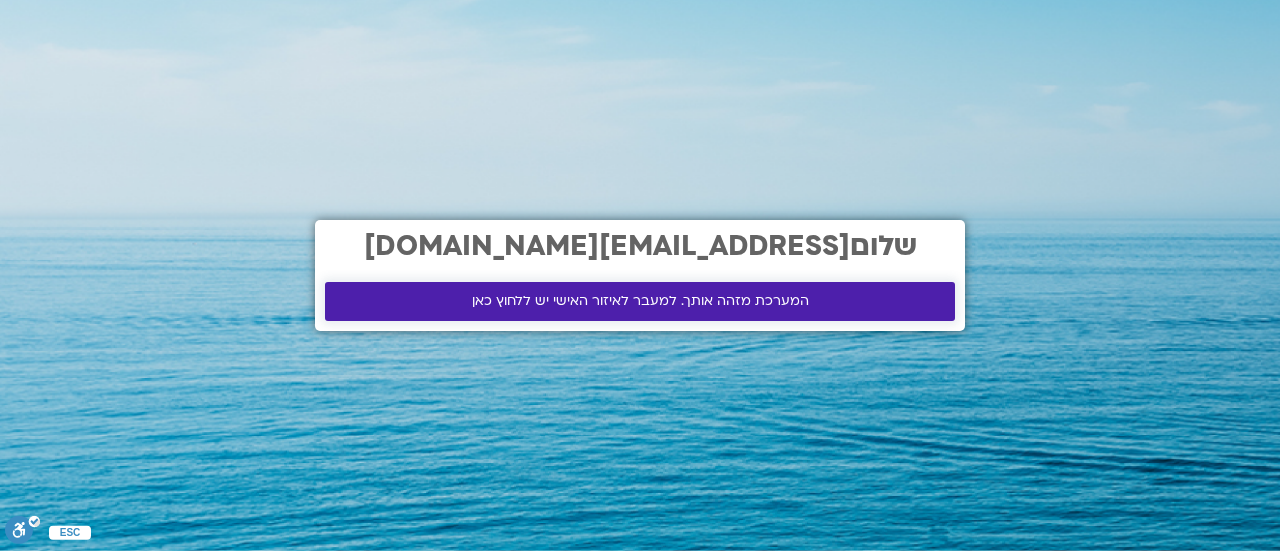 click on "המערכת מזהה אותך. למעבר לאיזור האישי יש ללחוץ כאן" at bounding box center [640, 301] 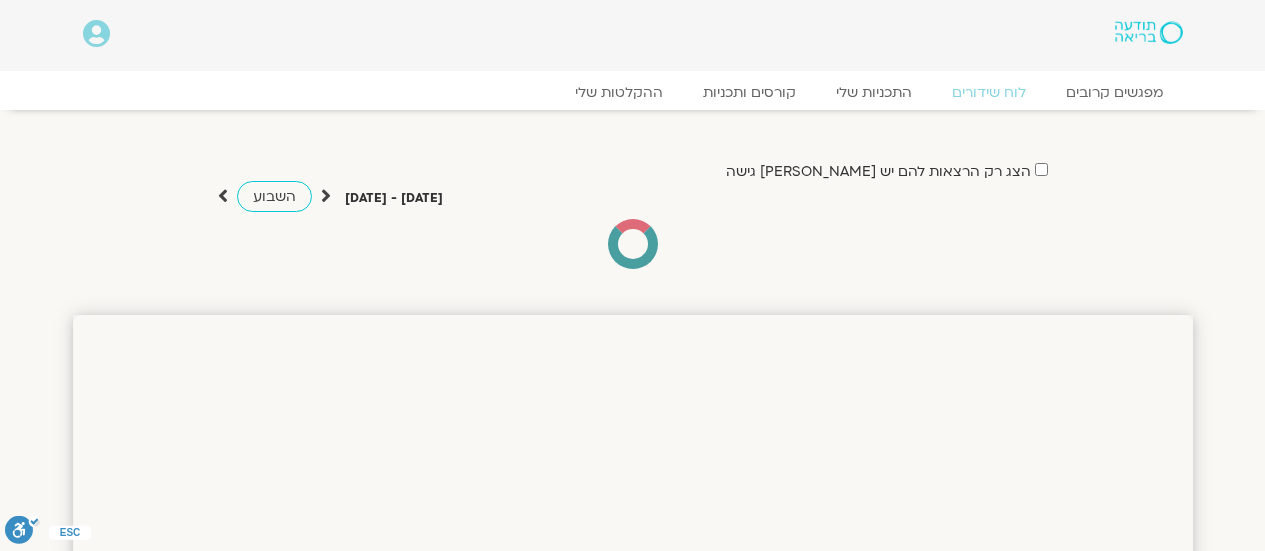 scroll, scrollTop: 0, scrollLeft: 0, axis: both 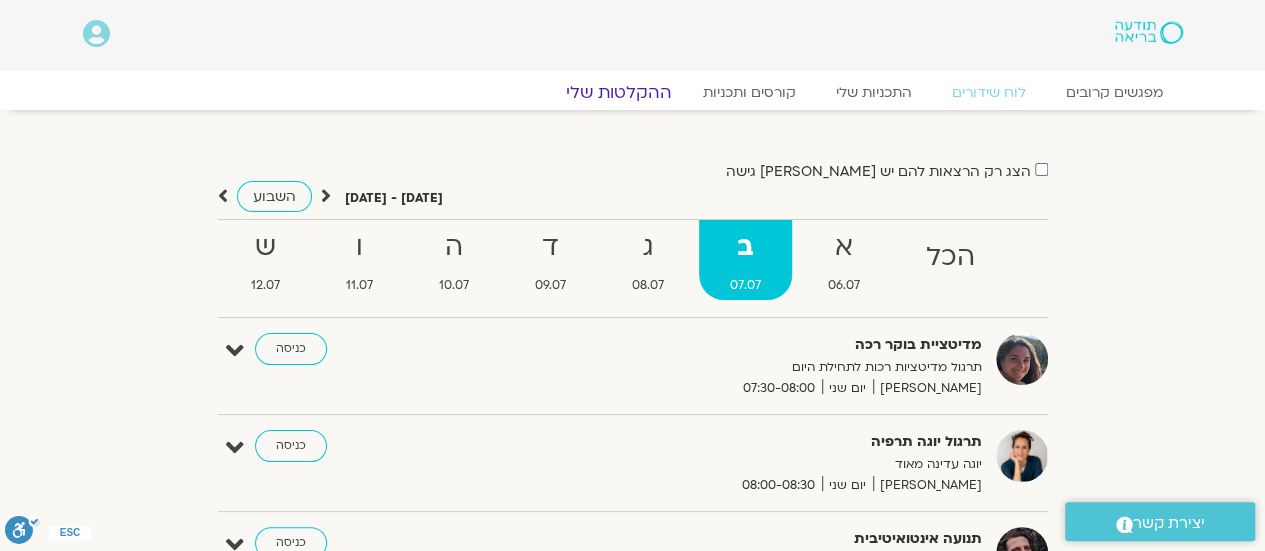 click on "ההקלטות שלי" 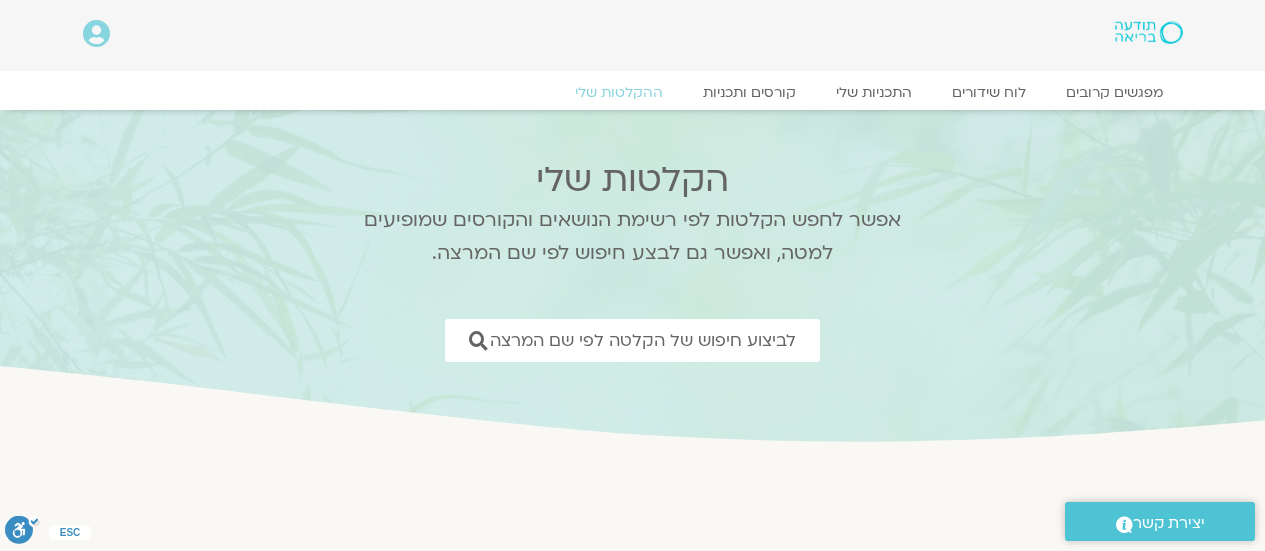 scroll, scrollTop: 0, scrollLeft: 0, axis: both 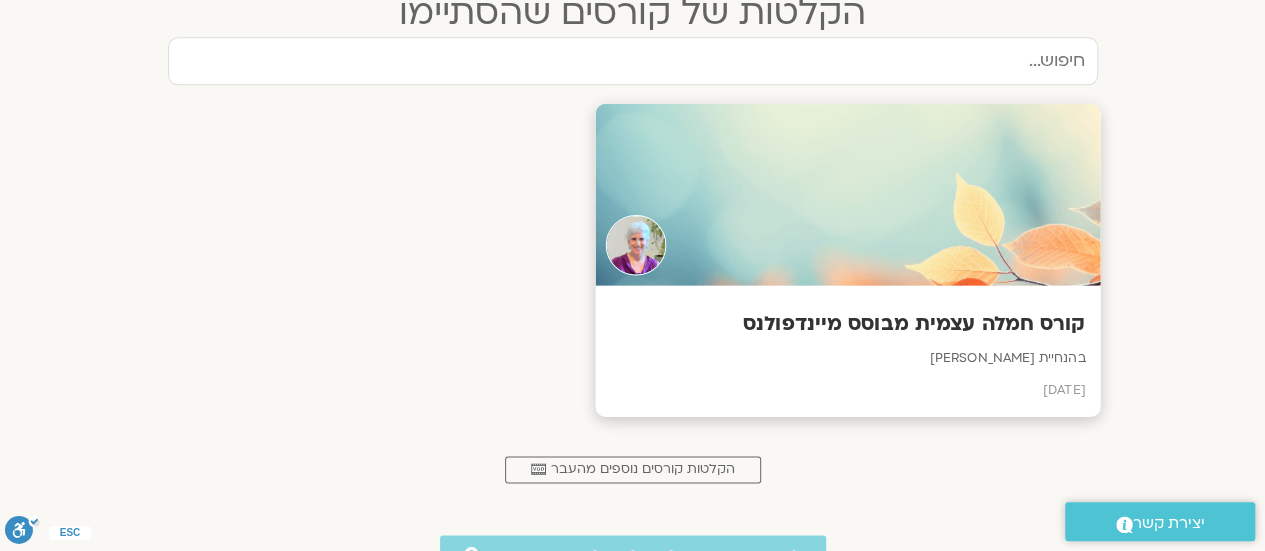 click at bounding box center [847, 195] 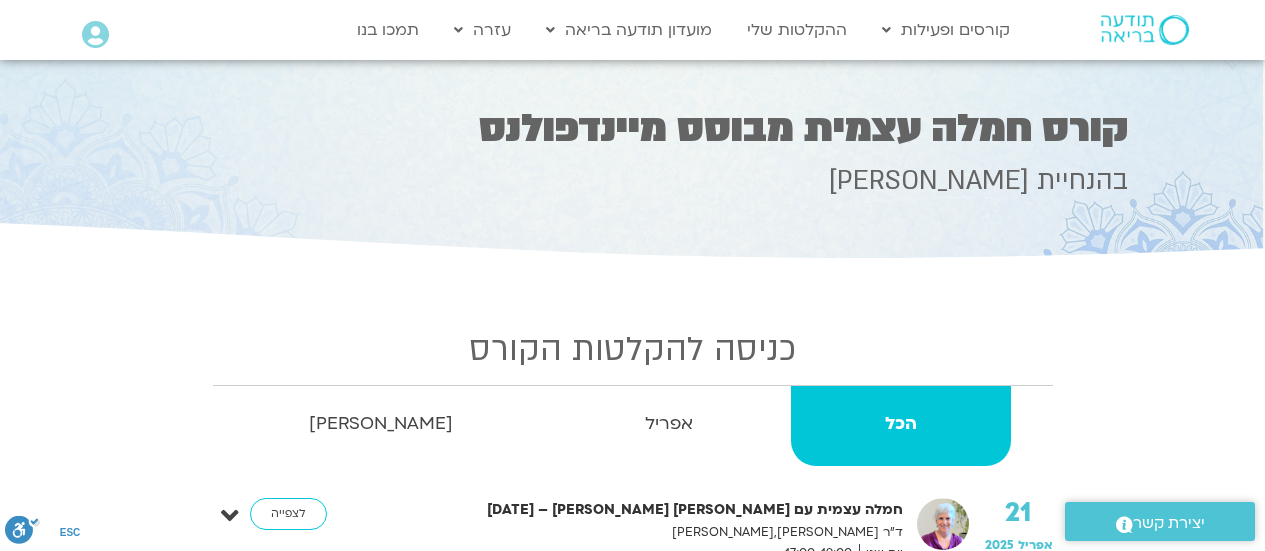scroll, scrollTop: 0, scrollLeft: 0, axis: both 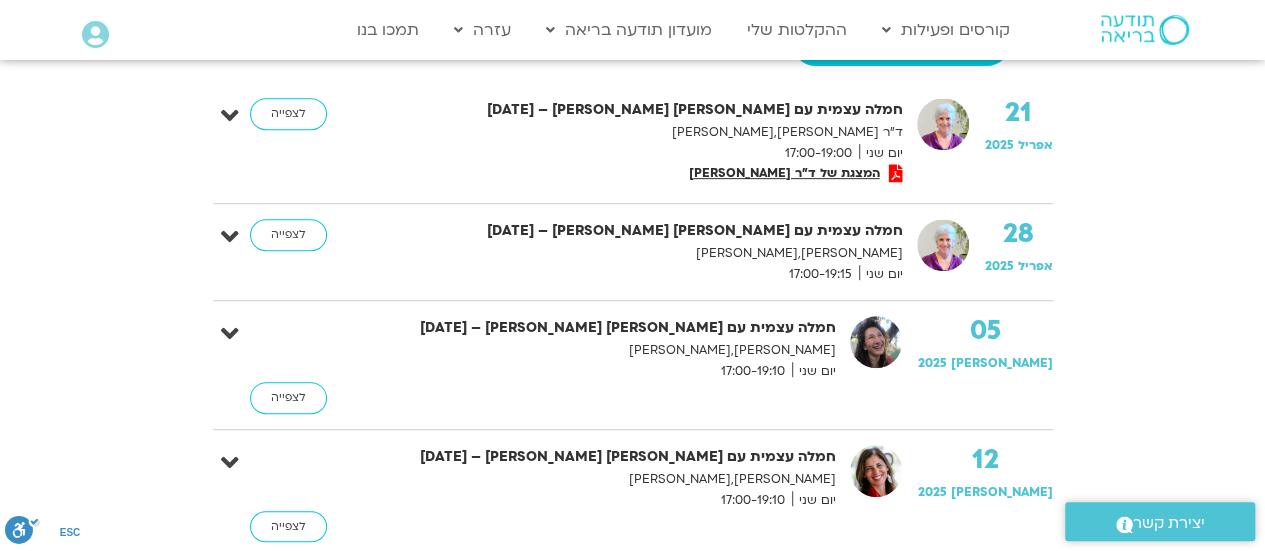 drag, startPoint x: 322, startPoint y: 237, endPoint x: 510, endPoint y: 245, distance: 188.17014 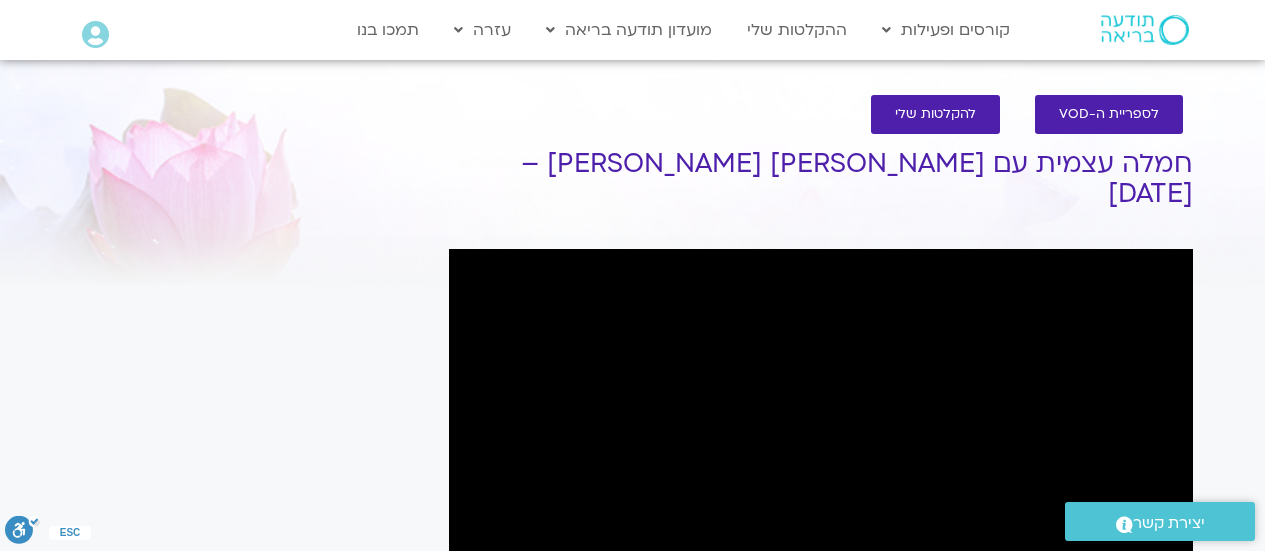 scroll, scrollTop: 0, scrollLeft: 0, axis: both 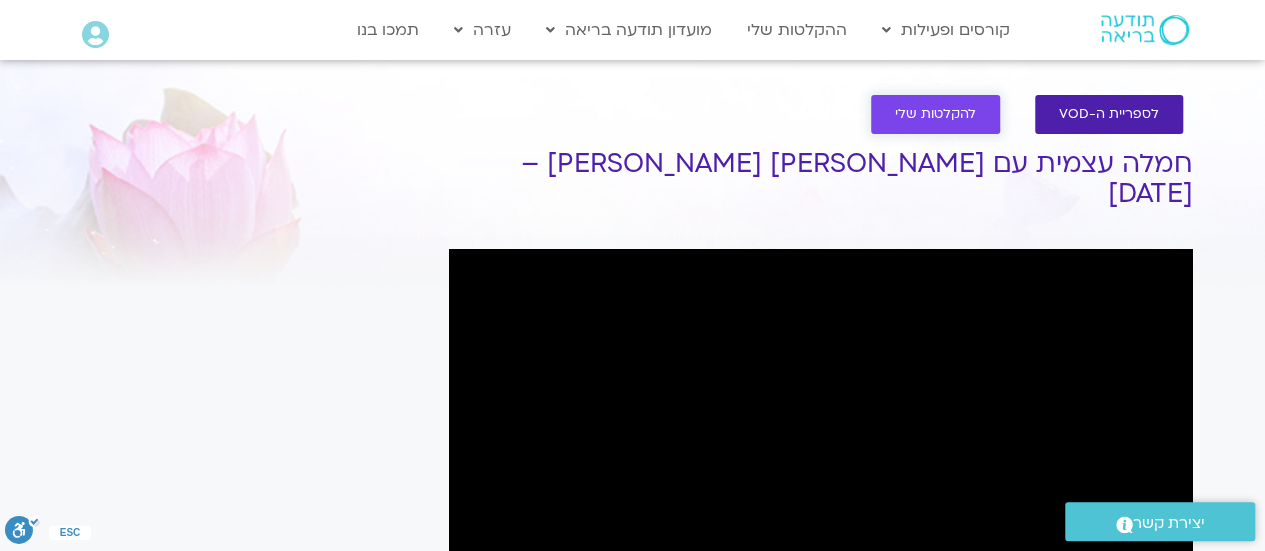 click on "להקלטות שלי" at bounding box center [935, 114] 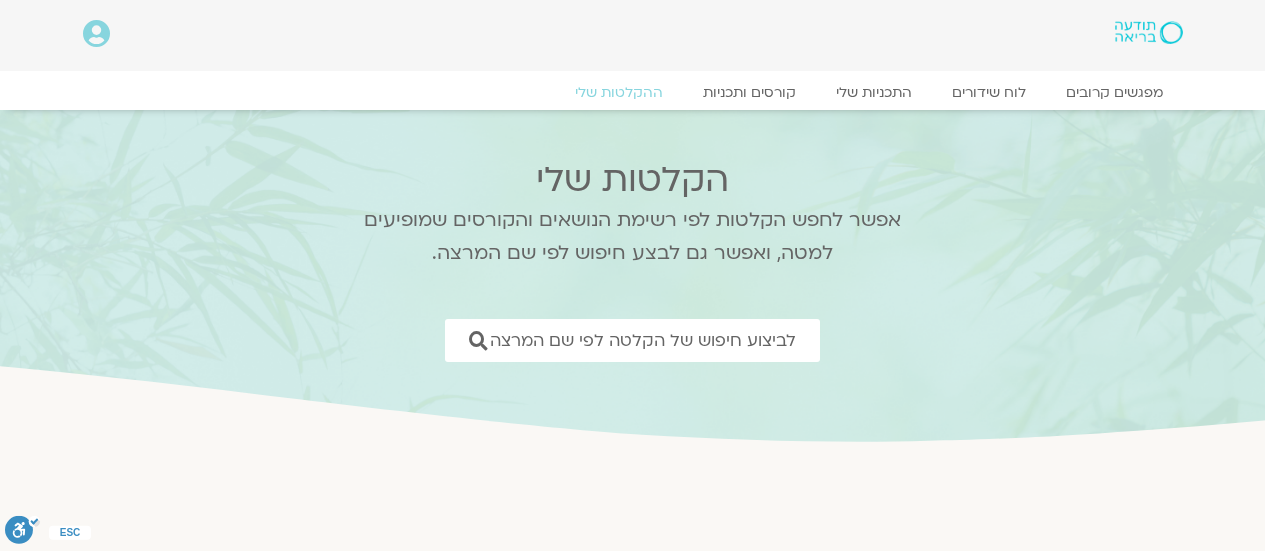 scroll, scrollTop: 0, scrollLeft: 0, axis: both 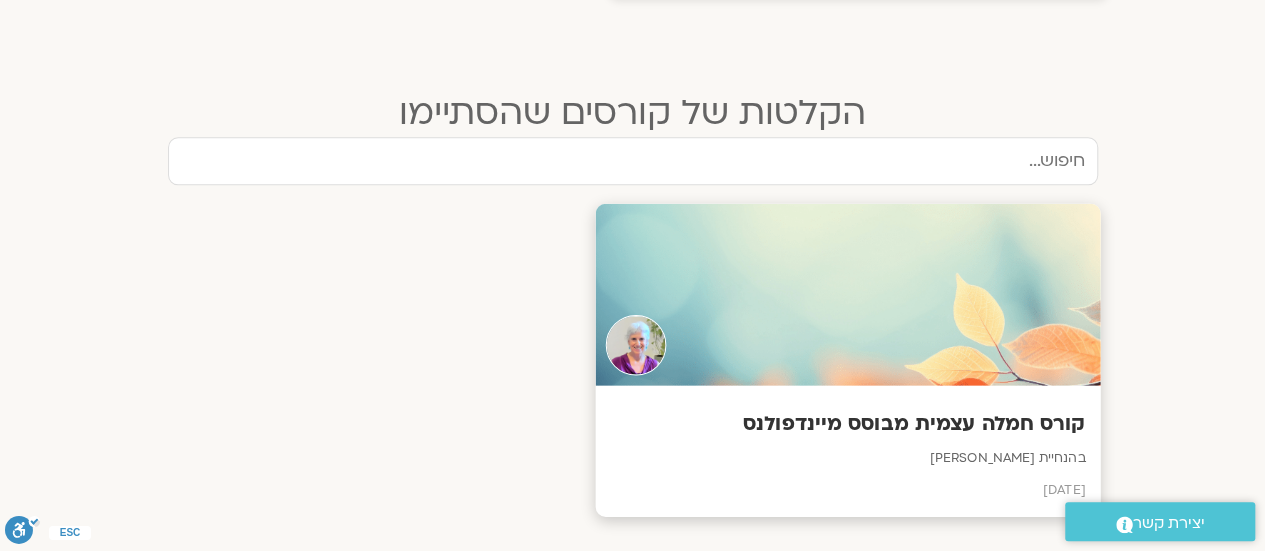 click on "קורס חמלה עצמית מבוסס מיינדפולנס בהנחיית  סנדיה בר קמה אפריל 2025" at bounding box center (847, 451) 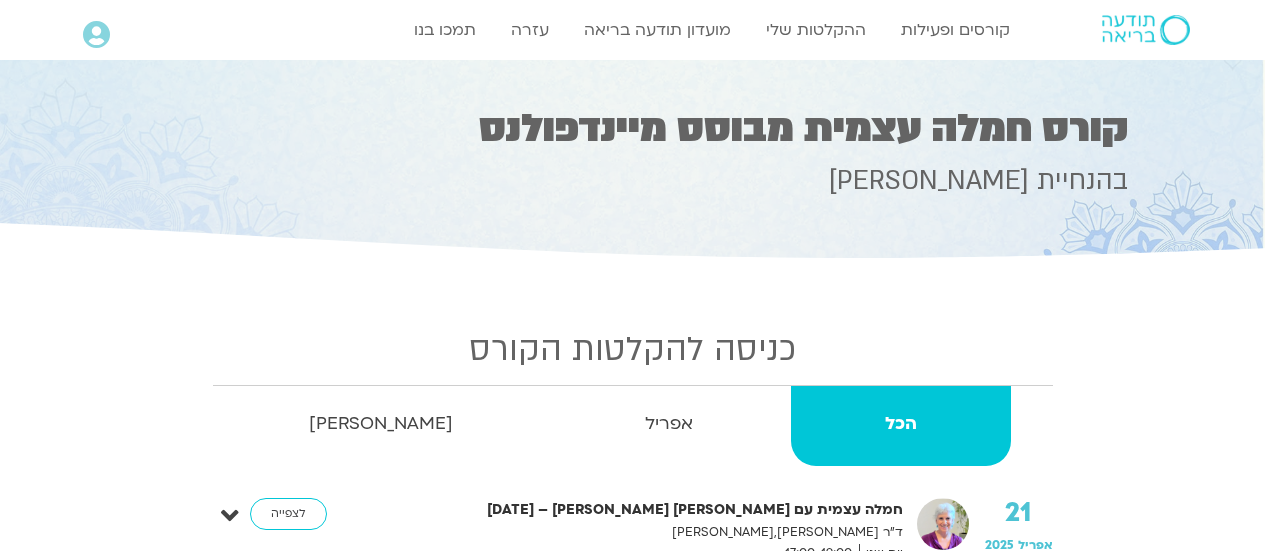 scroll, scrollTop: 0, scrollLeft: 0, axis: both 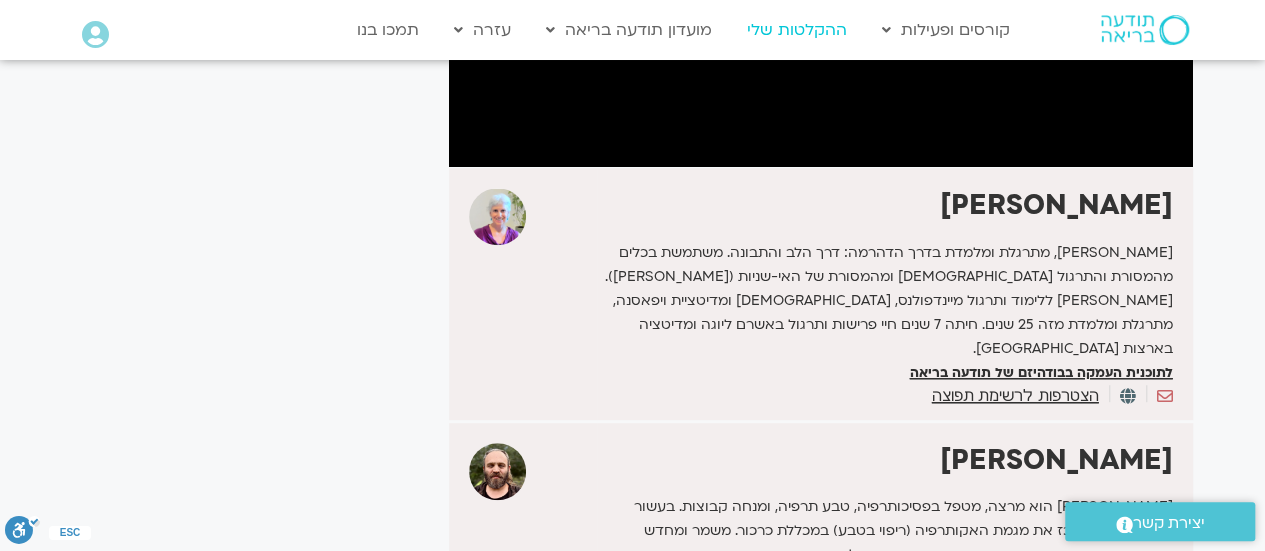 click on "ההקלטות שלי" at bounding box center (797, 30) 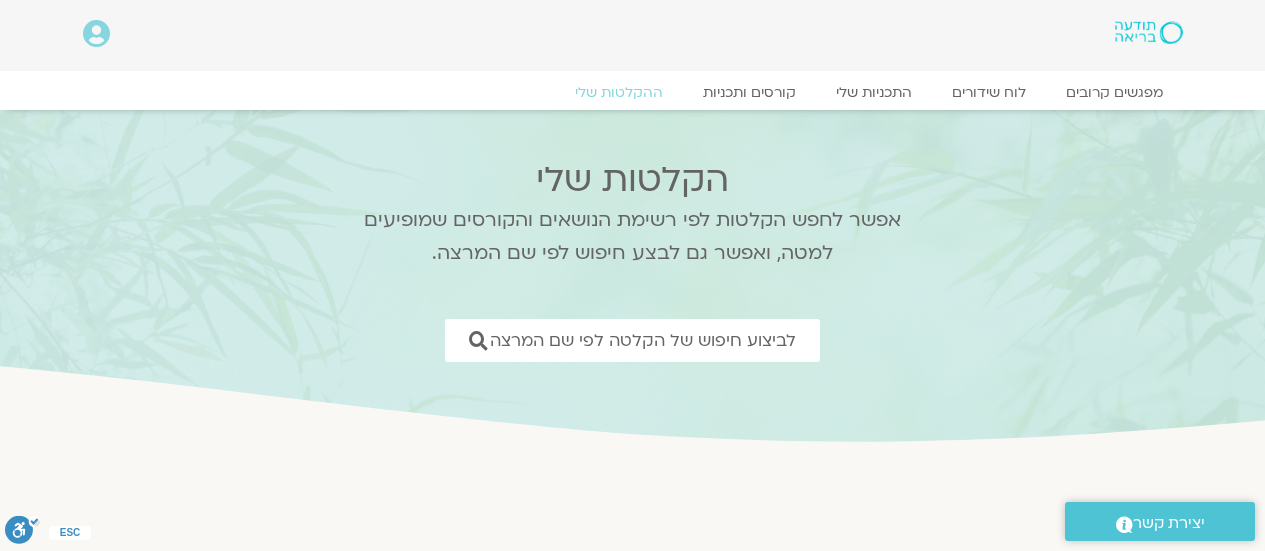 scroll, scrollTop: 0, scrollLeft: 0, axis: both 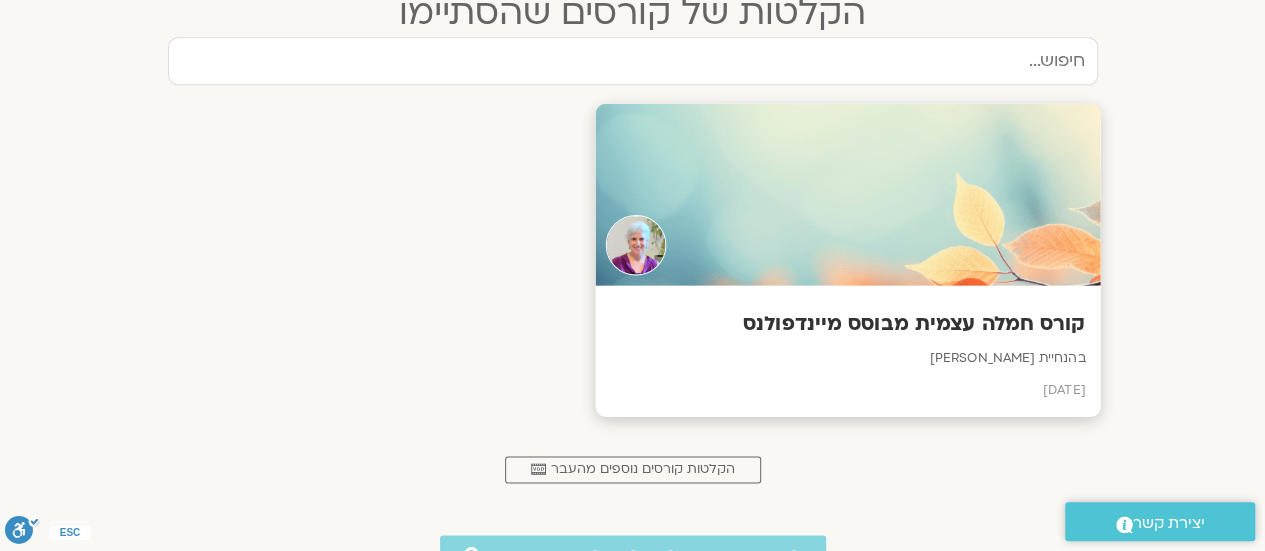 click on "קורס חמלה עצמית מבוסס מיינדפולנס בהנחיית  סנדיה בר קמה אפריל 2025" at bounding box center (847, 351) 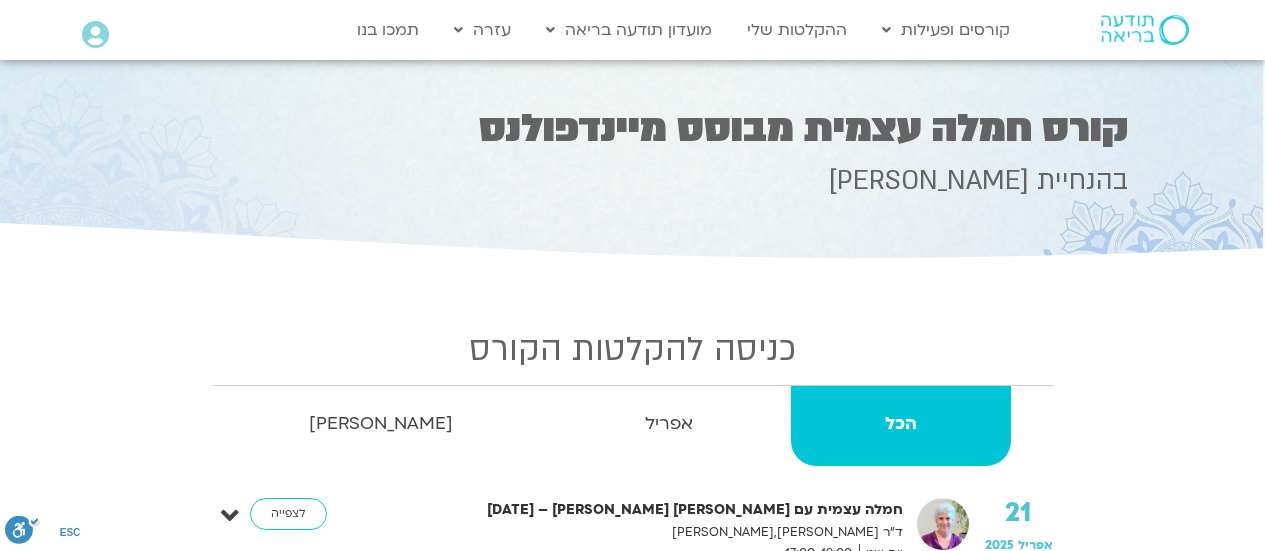 scroll, scrollTop: 0, scrollLeft: 0, axis: both 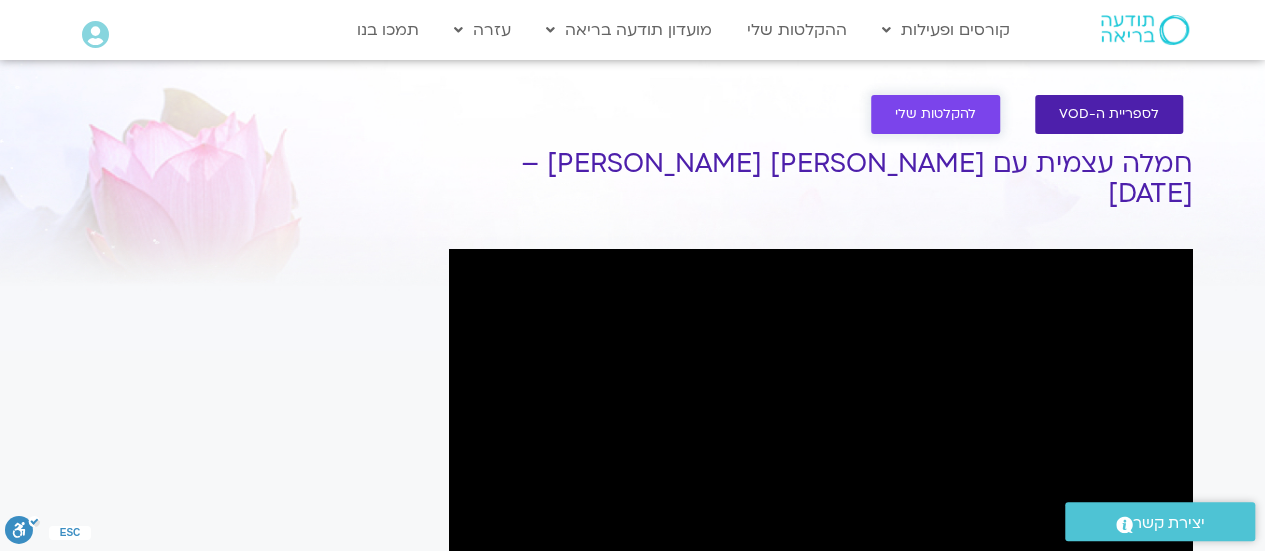 click on "להקלטות שלי" at bounding box center (935, 114) 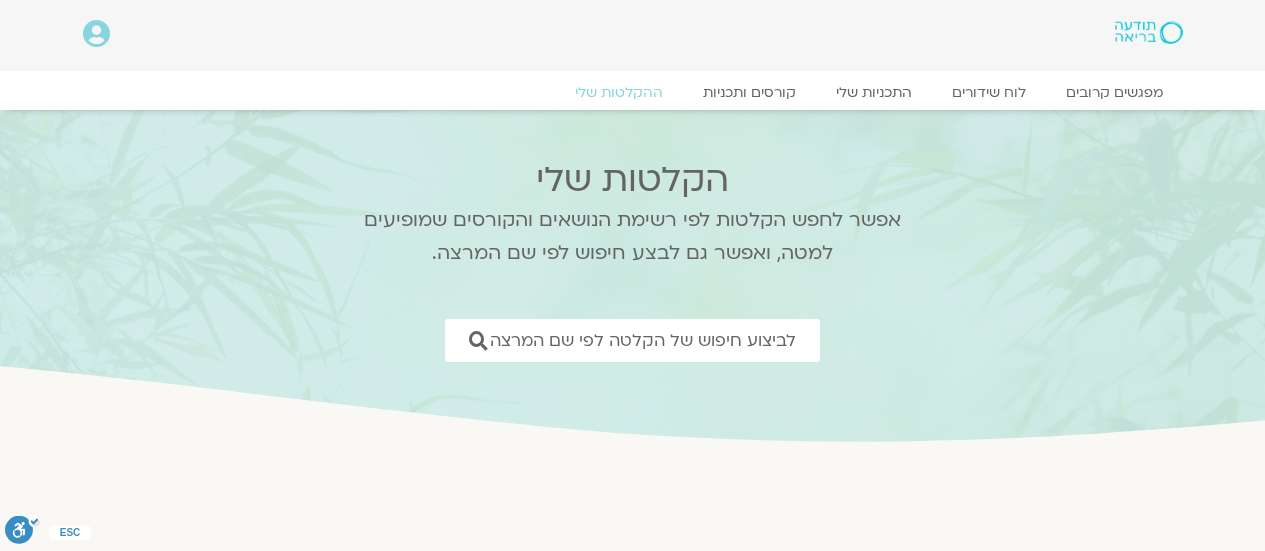 scroll, scrollTop: 0, scrollLeft: 0, axis: both 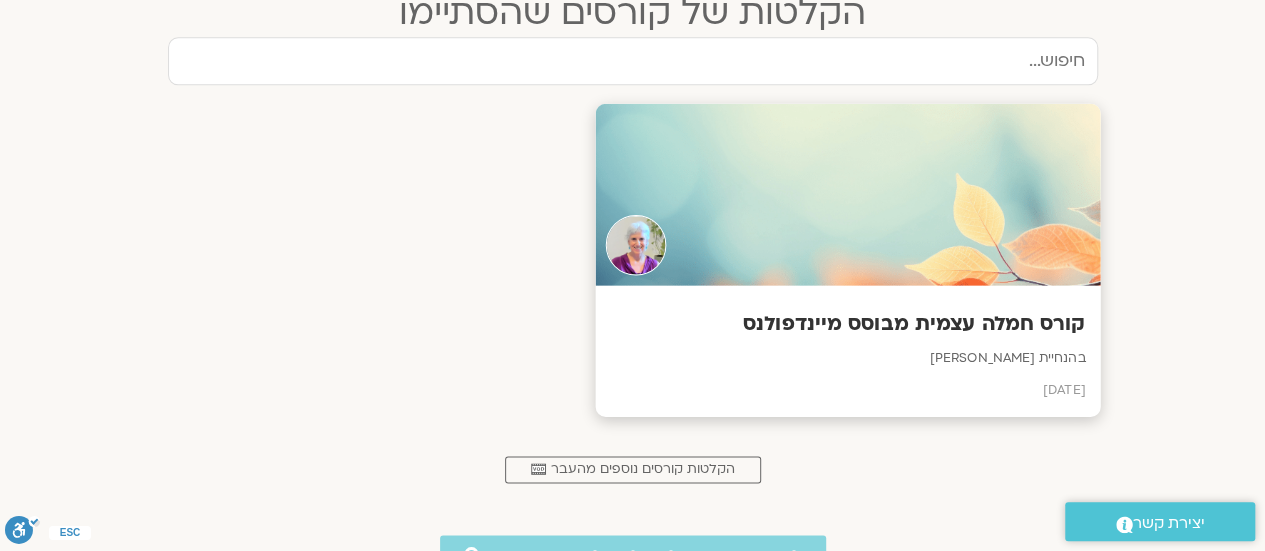 click on "קורס חמלה עצמית מבוסס מיינדפולנס" at bounding box center [847, 324] 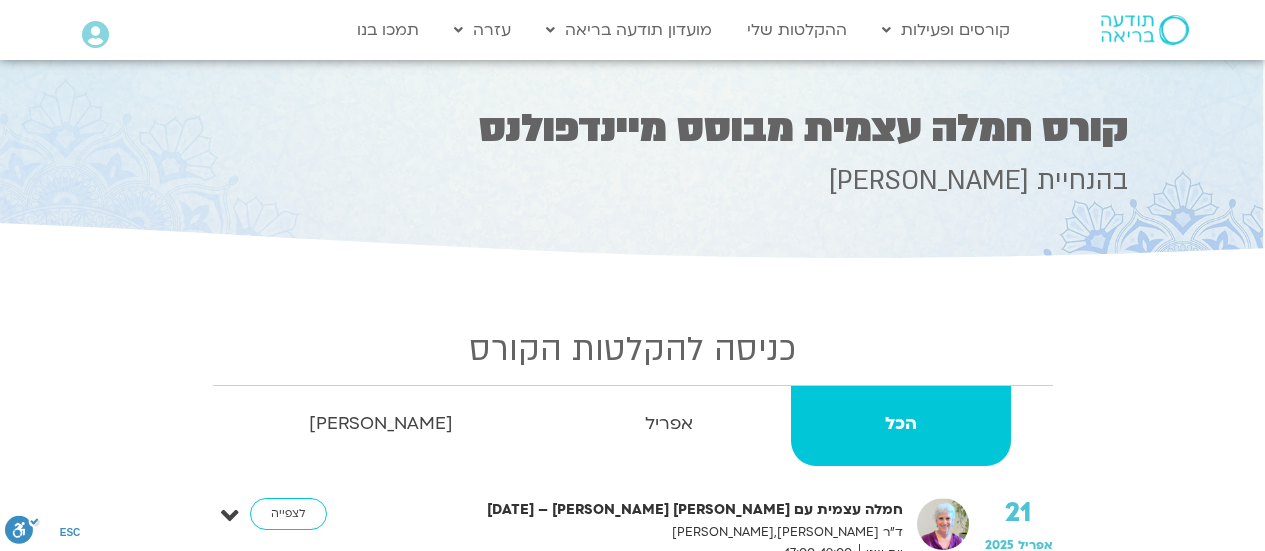 scroll, scrollTop: 0, scrollLeft: 0, axis: both 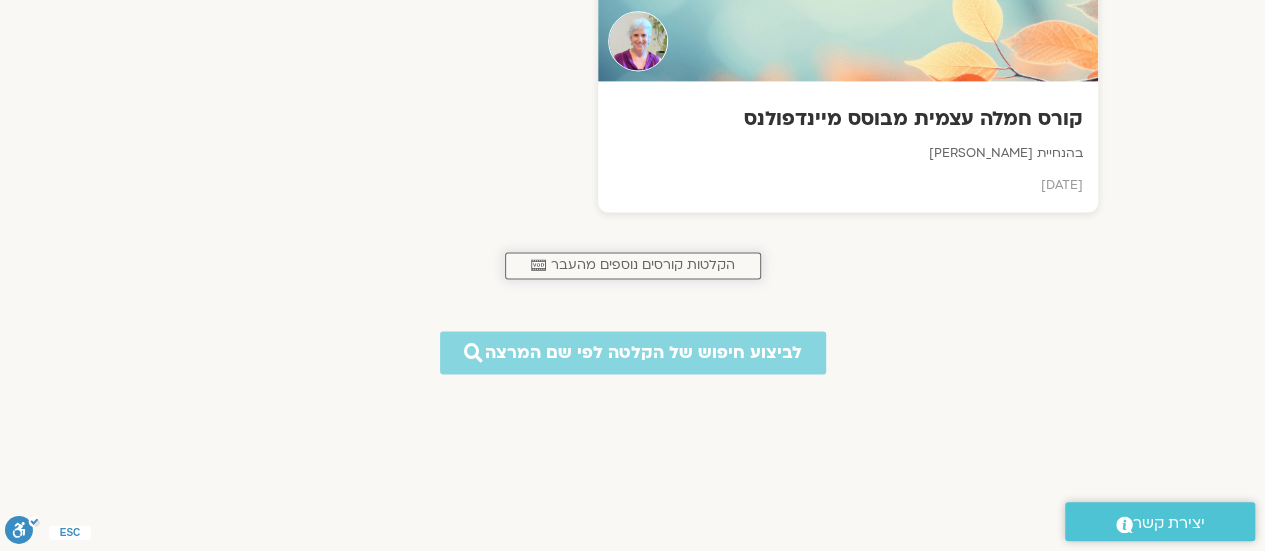 click on "הקלטות קורסים נוספים מהעבר" at bounding box center [643, 265] 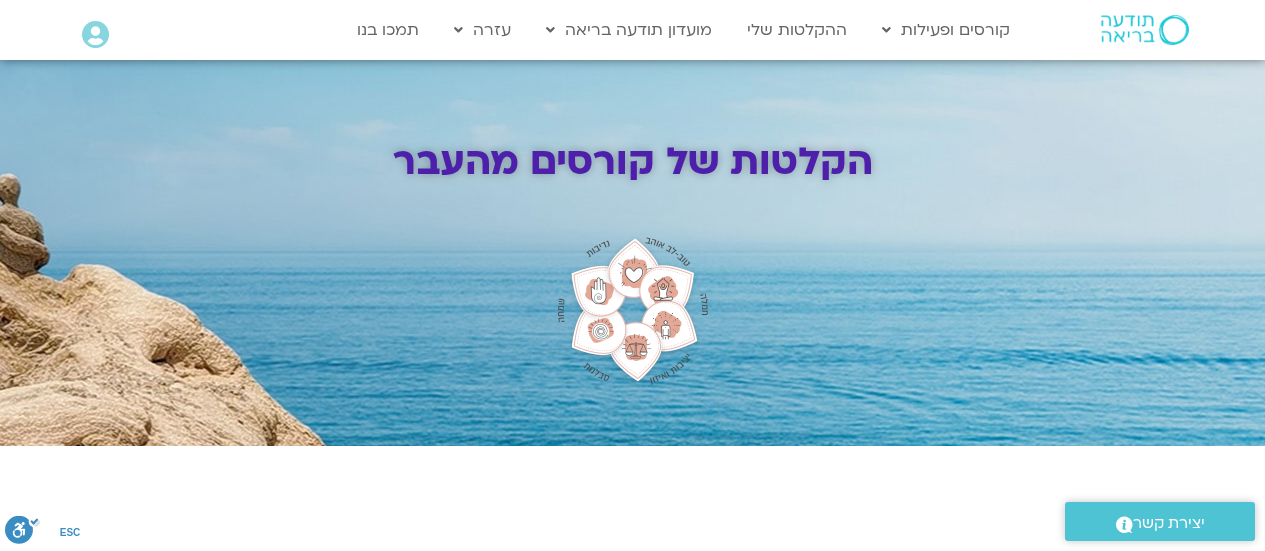 scroll, scrollTop: 0, scrollLeft: 0, axis: both 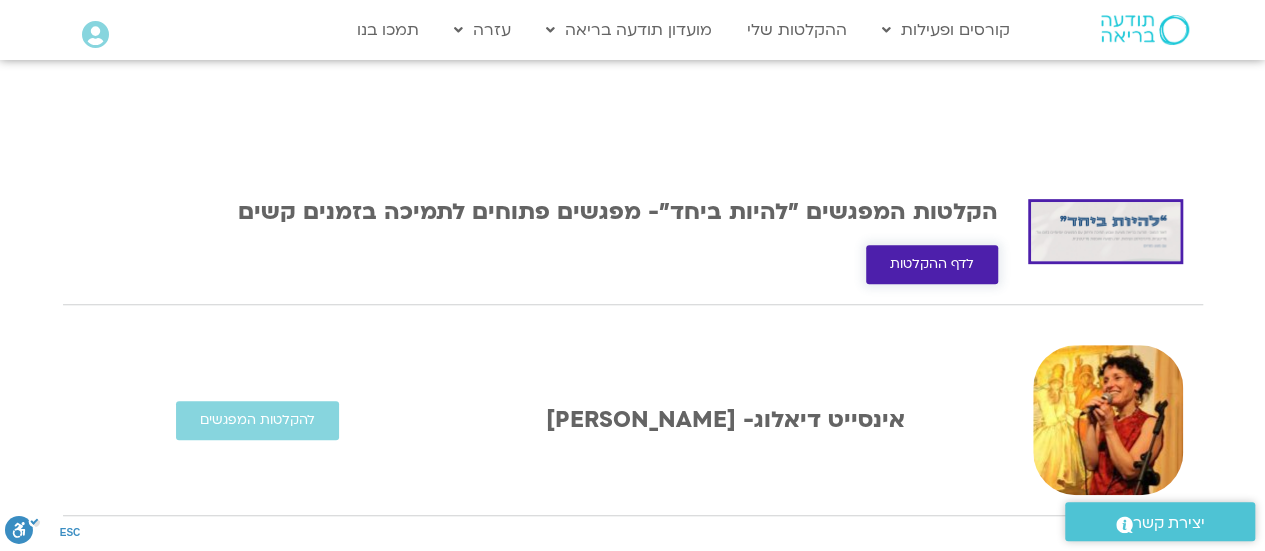 click on "לדף ההקלטות" at bounding box center [932, 264] 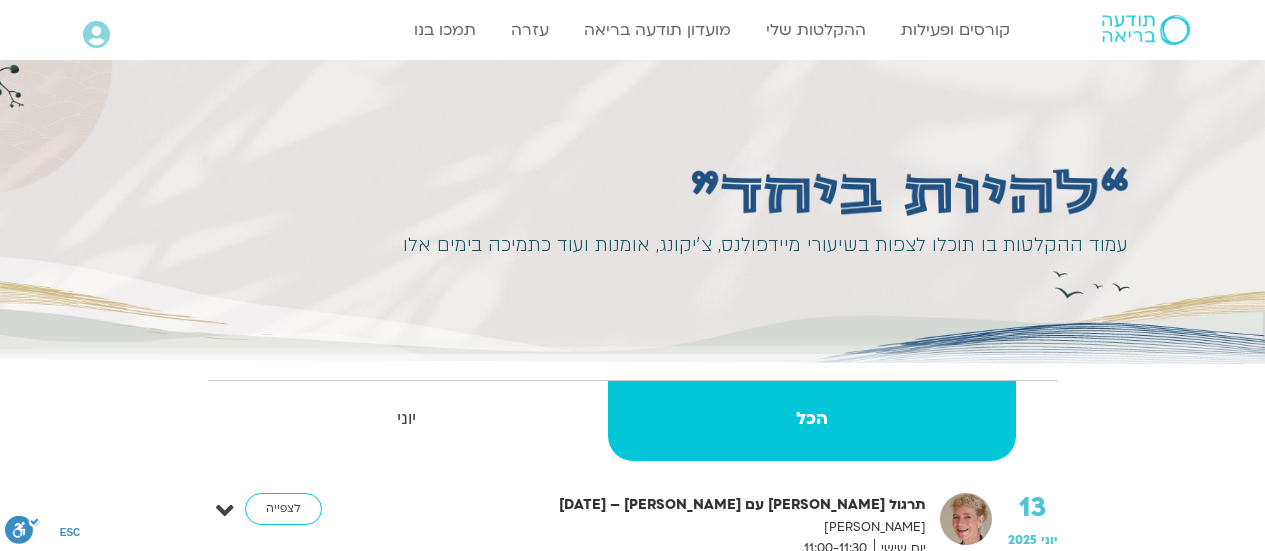 scroll, scrollTop: 0, scrollLeft: 0, axis: both 